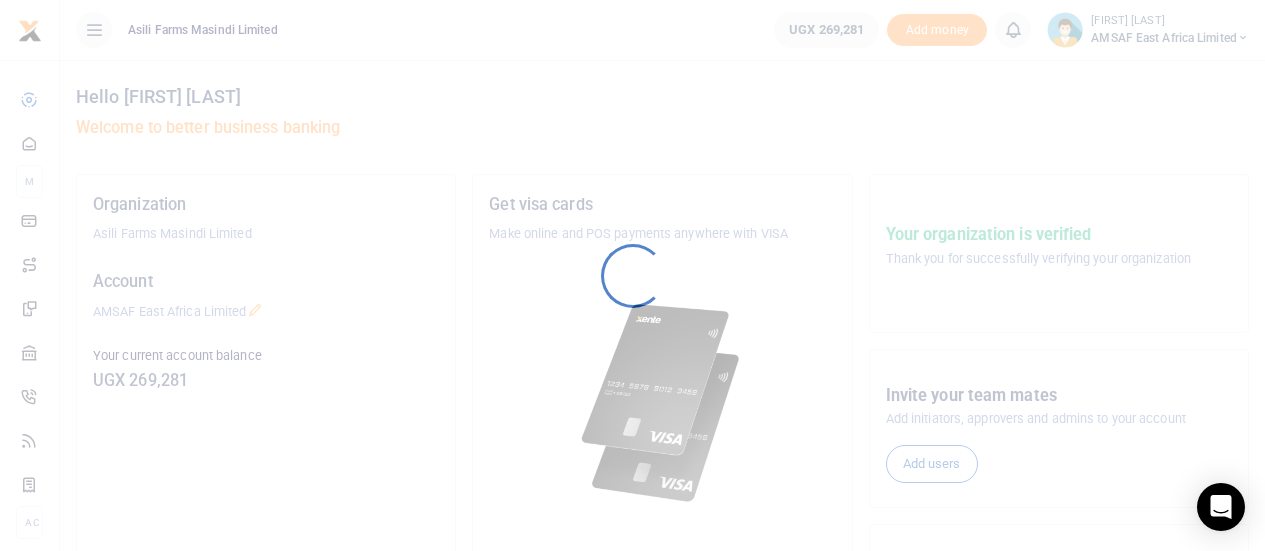 scroll, scrollTop: 0, scrollLeft: 0, axis: both 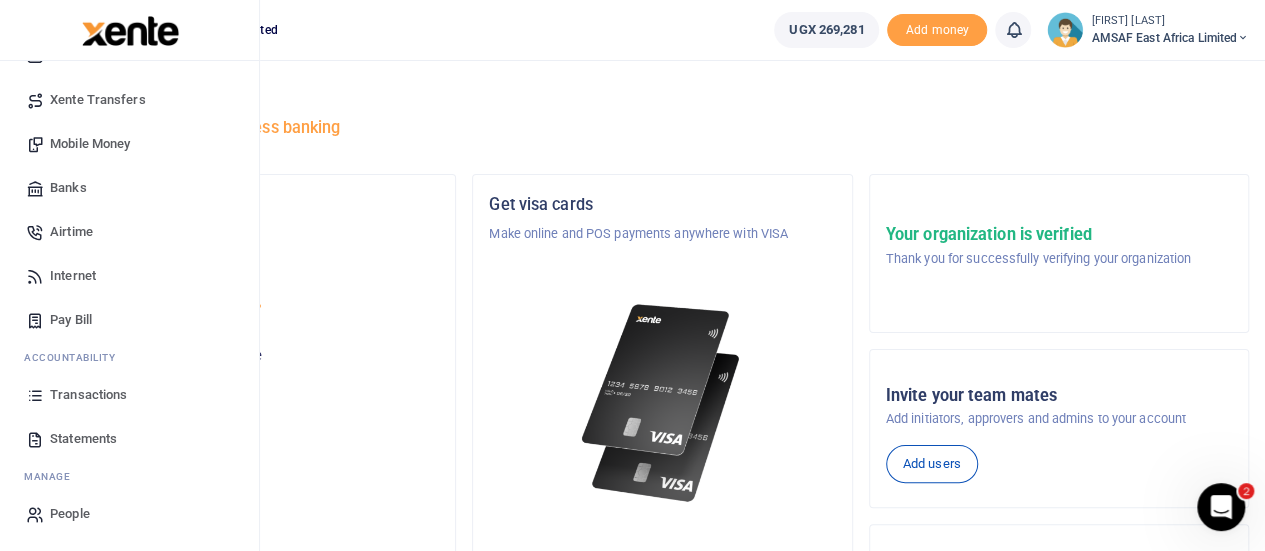 click on "Transactions" at bounding box center (88, 395) 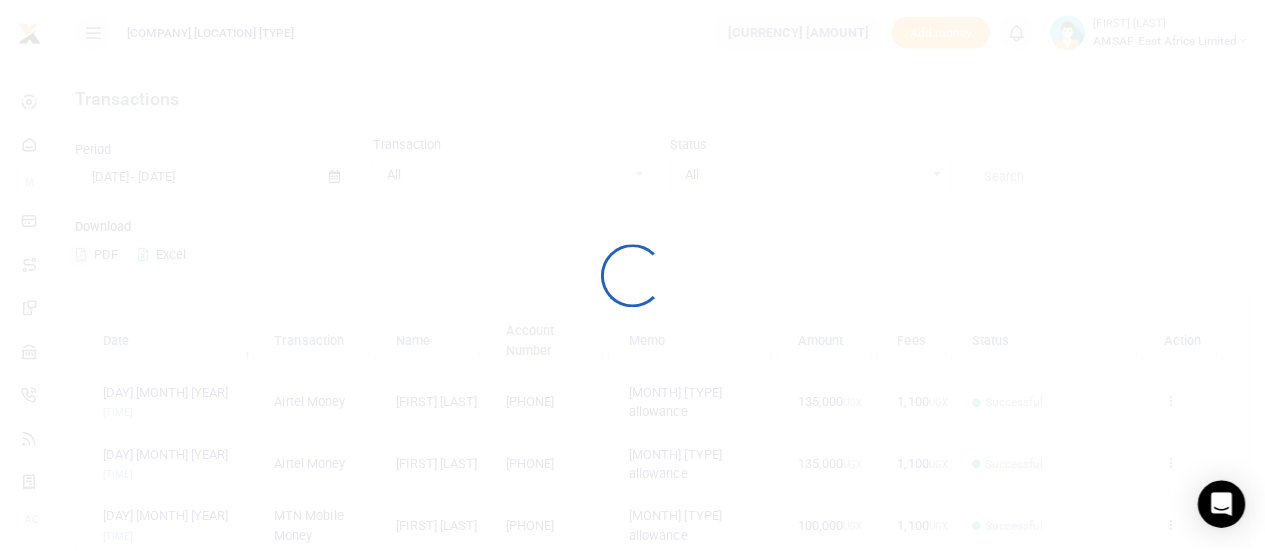 scroll, scrollTop: 0, scrollLeft: 0, axis: both 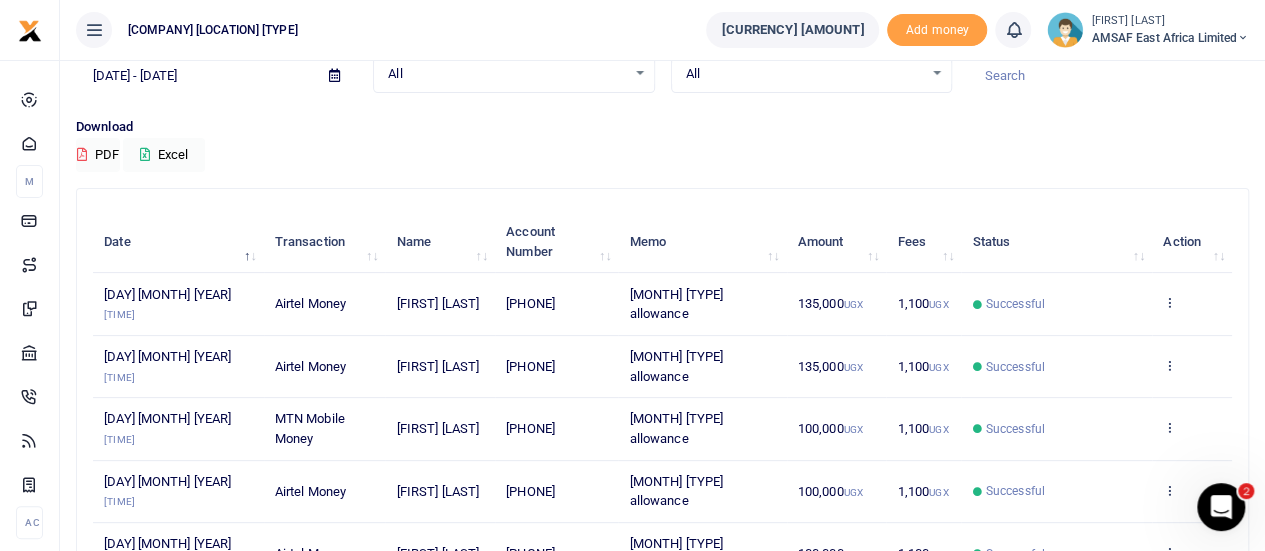 click on "[PHONE]" at bounding box center [167, 304] 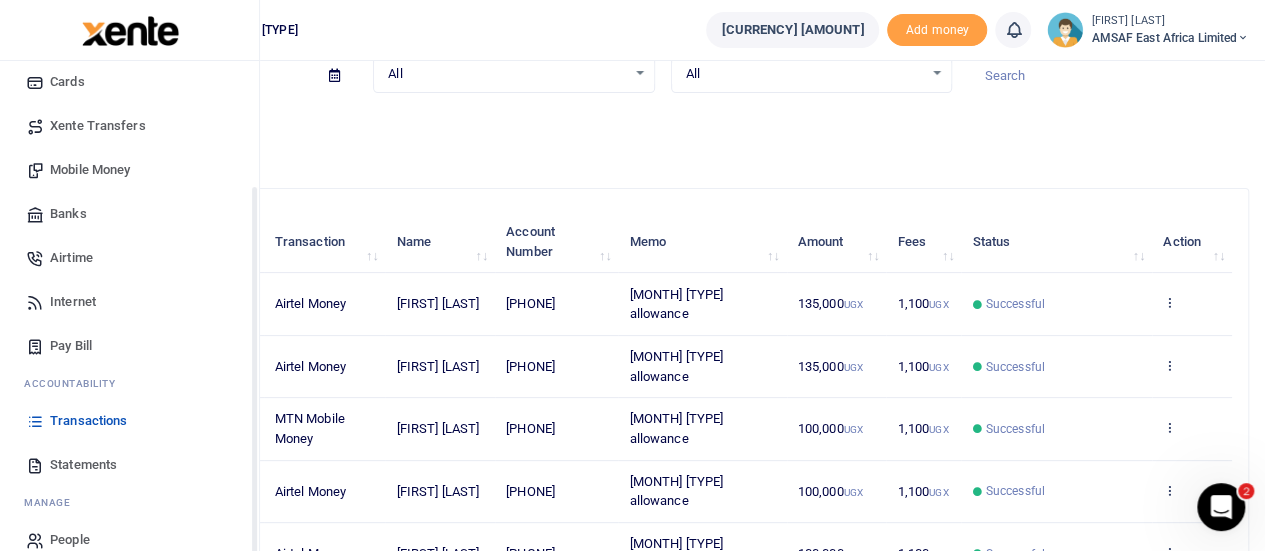 scroll, scrollTop: 162, scrollLeft: 0, axis: vertical 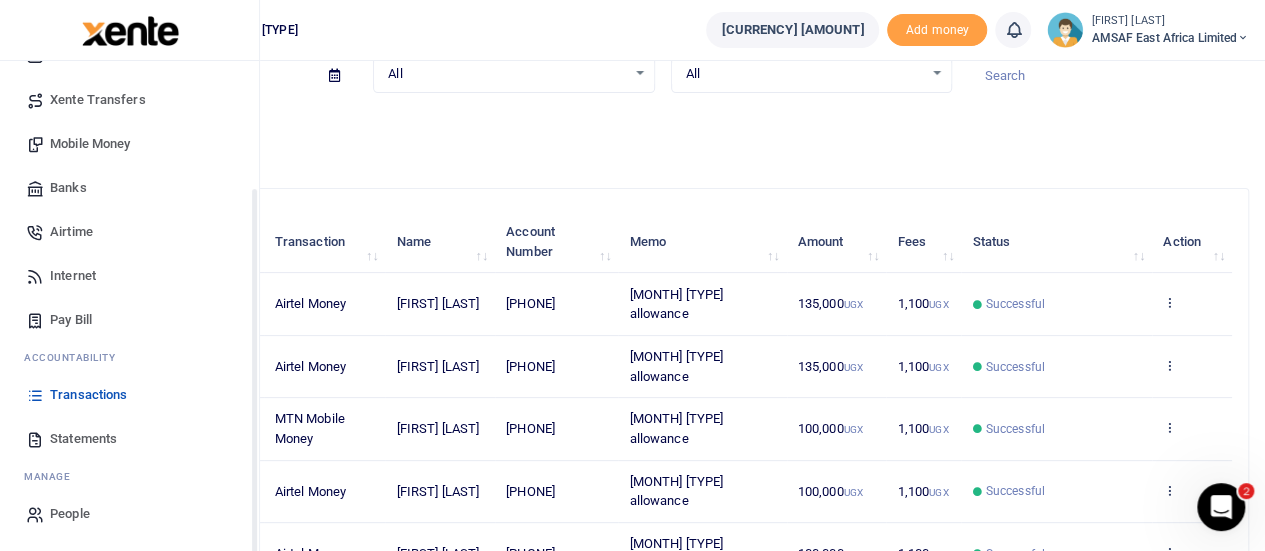 click on "Mobile Money" at bounding box center (90, 144) 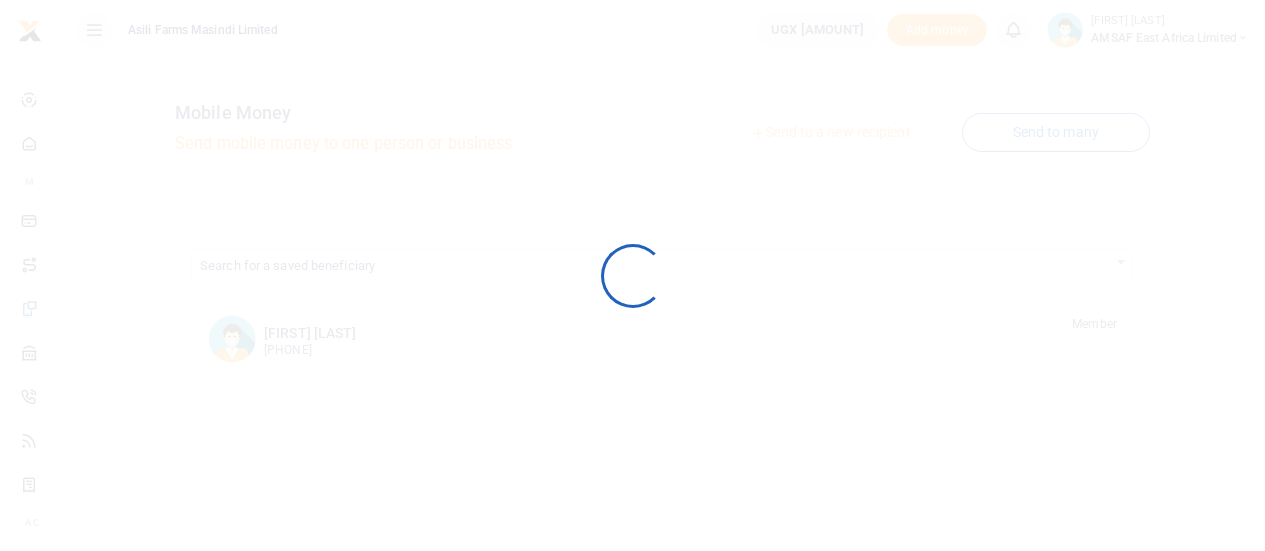 scroll, scrollTop: 0, scrollLeft: 0, axis: both 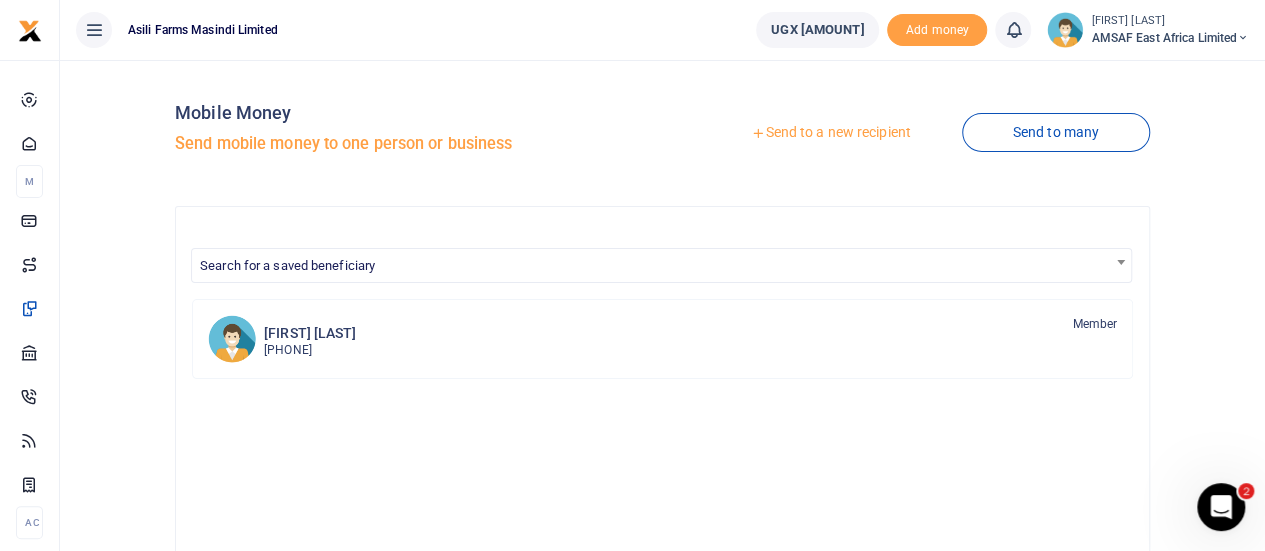click on "Send to a new recipient" at bounding box center [830, 133] 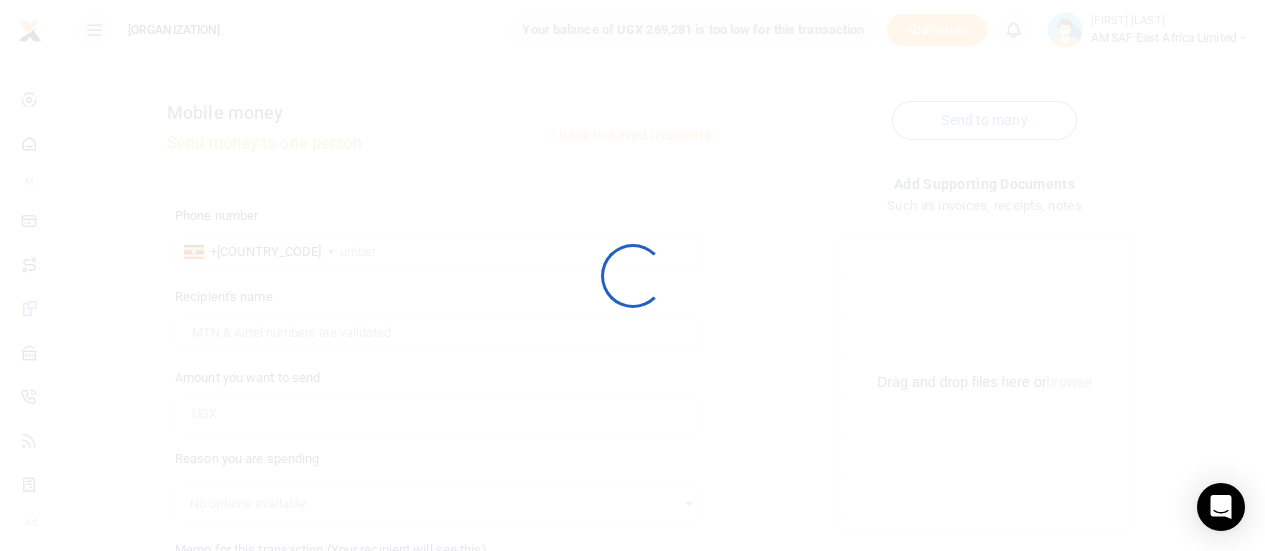 scroll, scrollTop: 0, scrollLeft: 0, axis: both 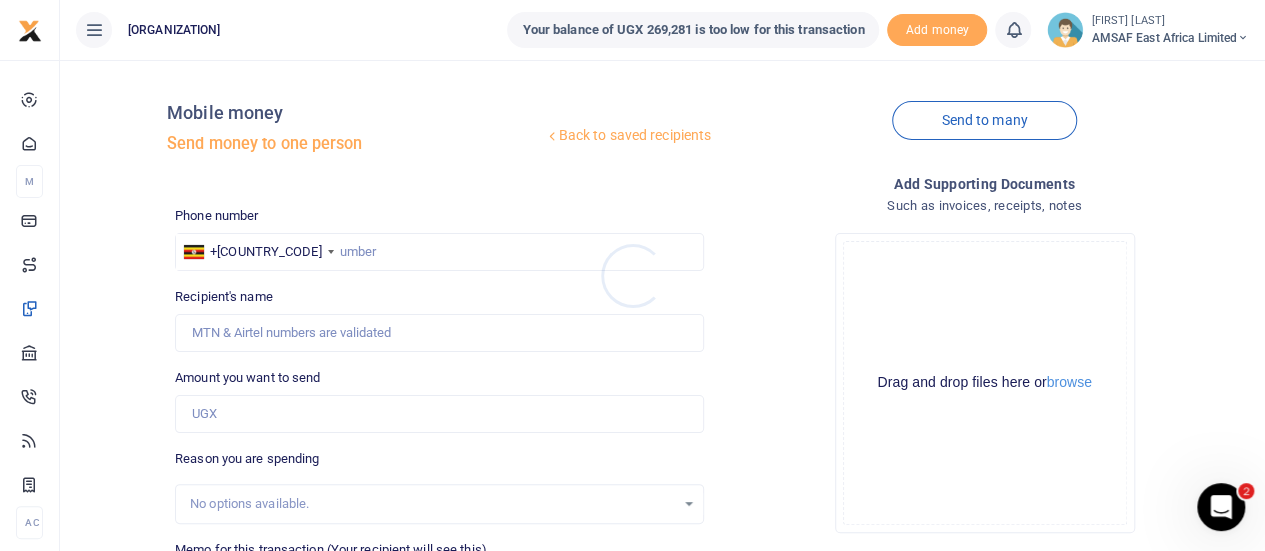 click at bounding box center [632, 275] 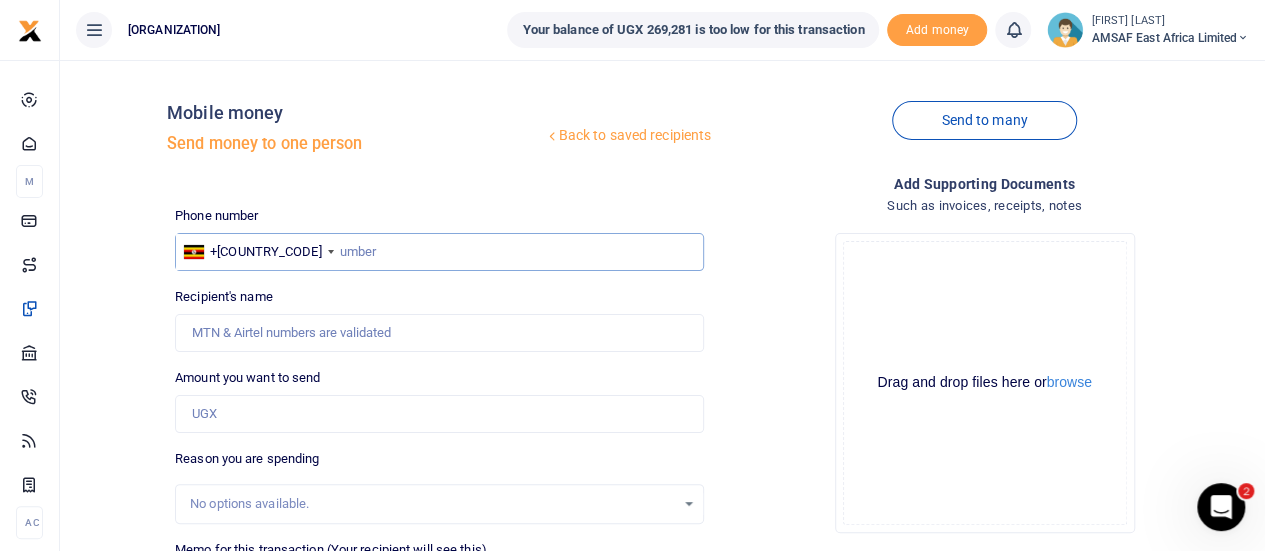 click at bounding box center [439, 252] 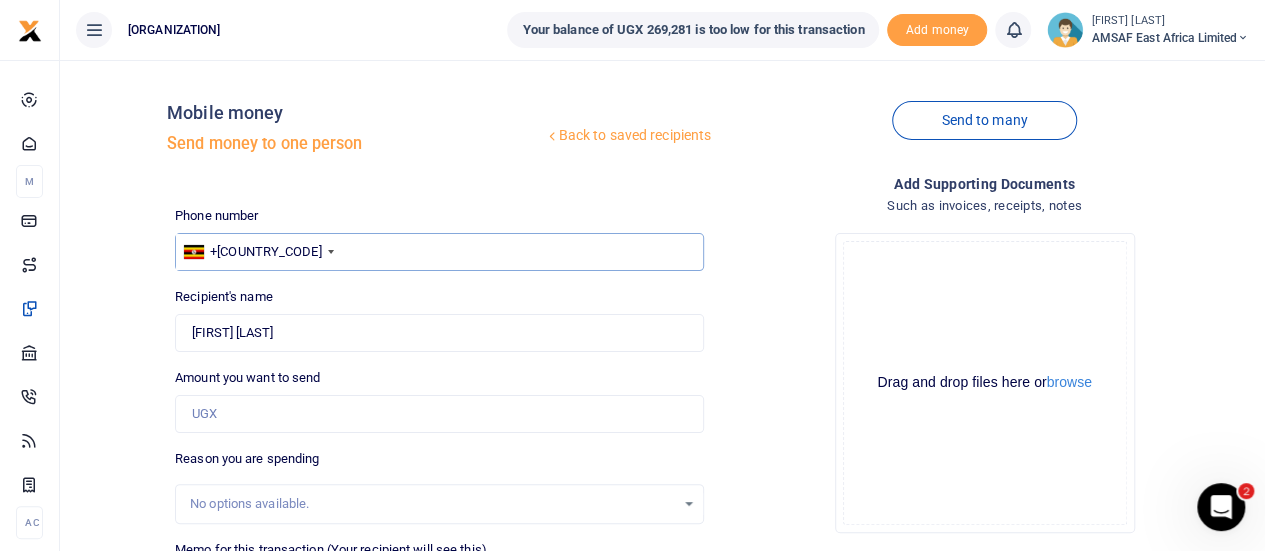 click on "[PHONE]" at bounding box center [439, 252] 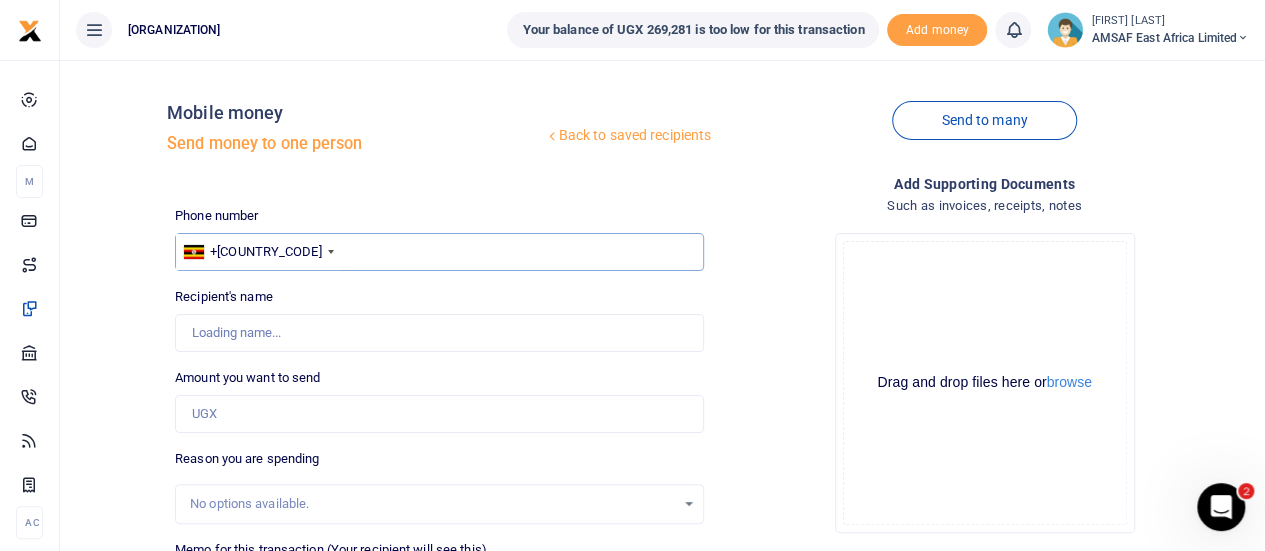 type on "772710167" 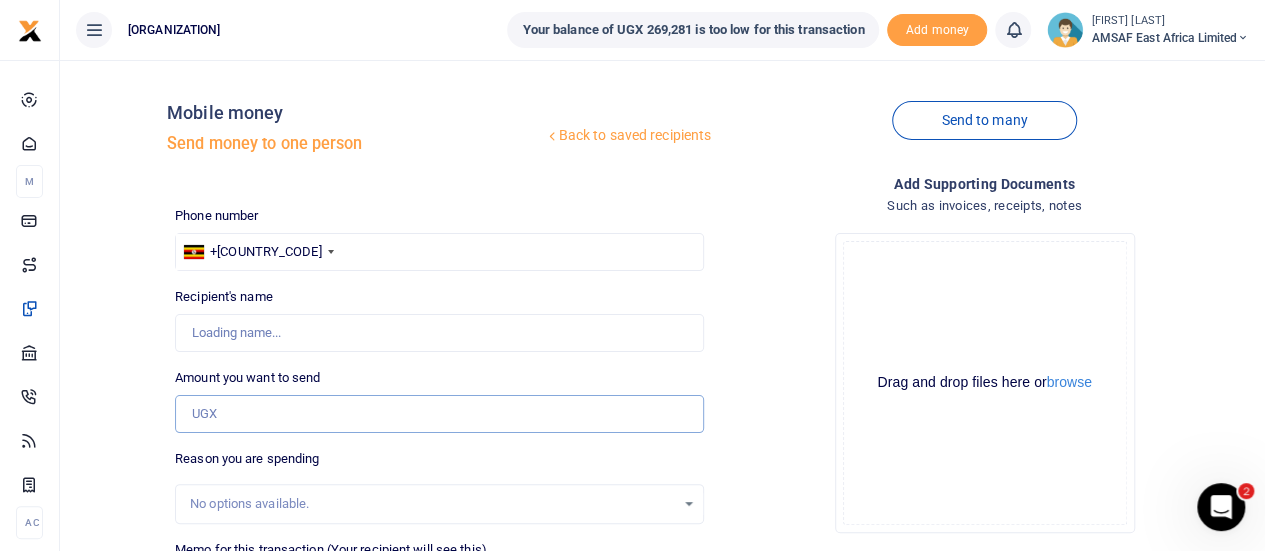 click on "Amount you want to send" at bounding box center (439, 414) 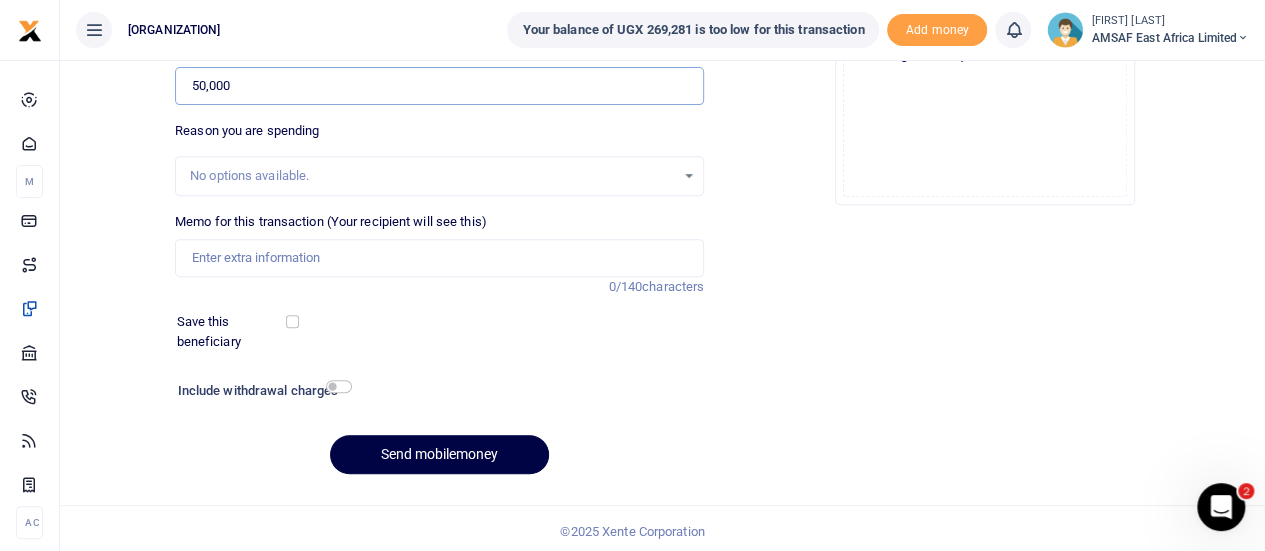 scroll, scrollTop: 332, scrollLeft: 0, axis: vertical 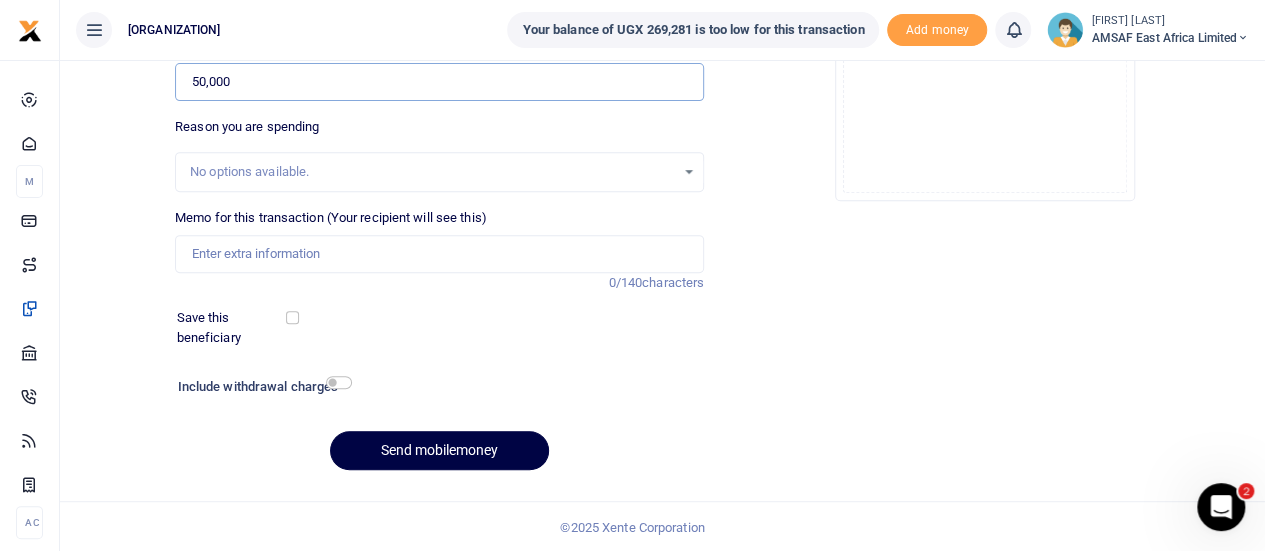 type on "50,000" 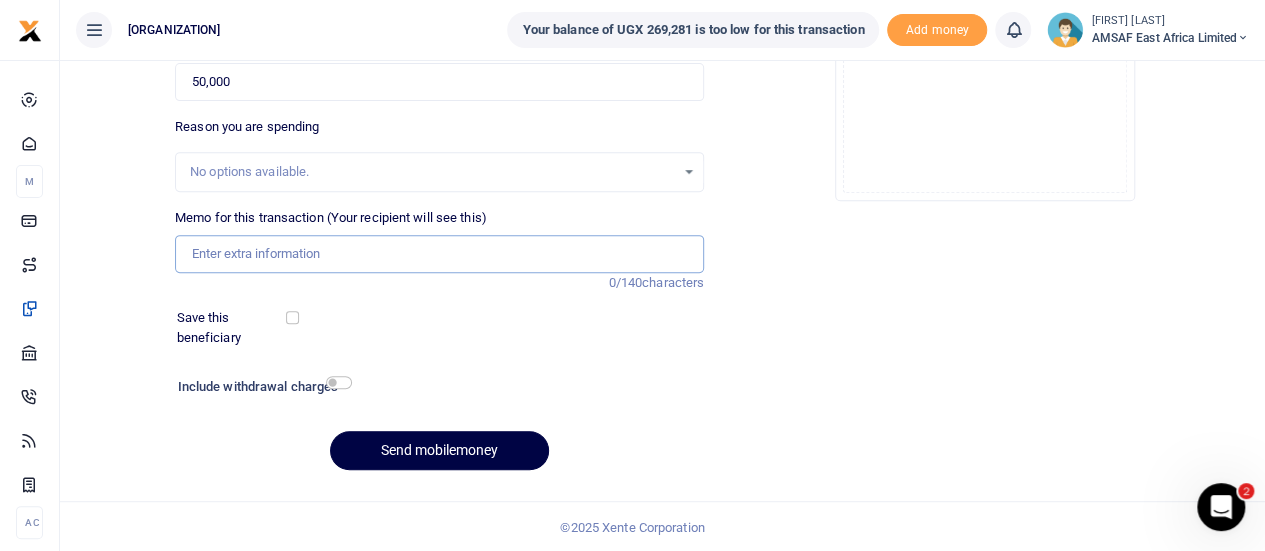 click on "Memo for this transaction (Your recipient will see this)" at bounding box center (439, 254) 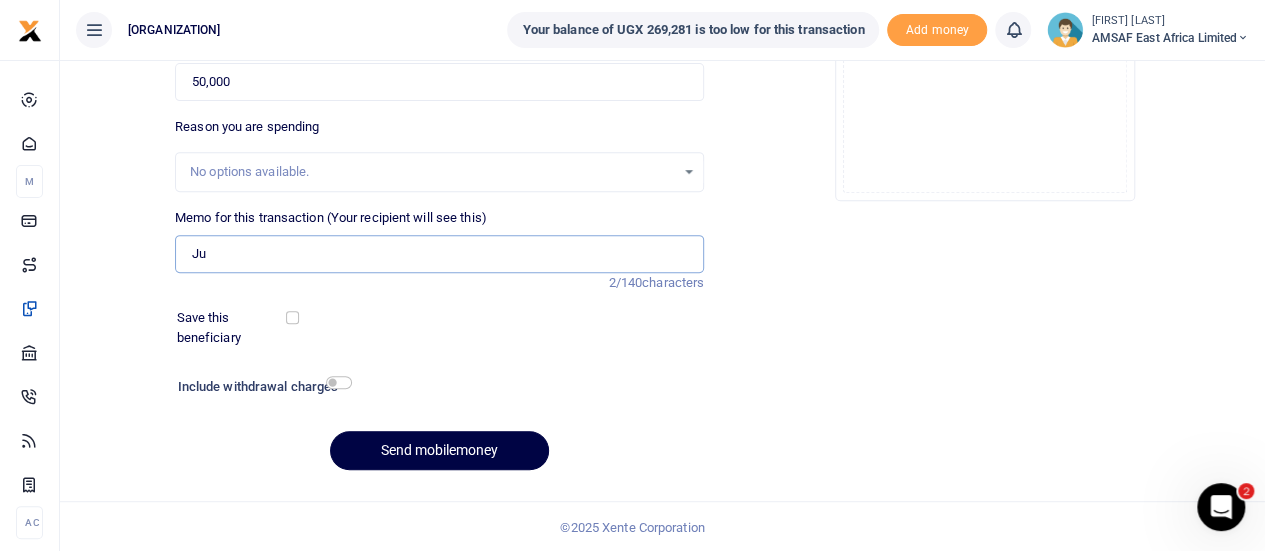 type on "[MONTH] [TYPE] allowance" 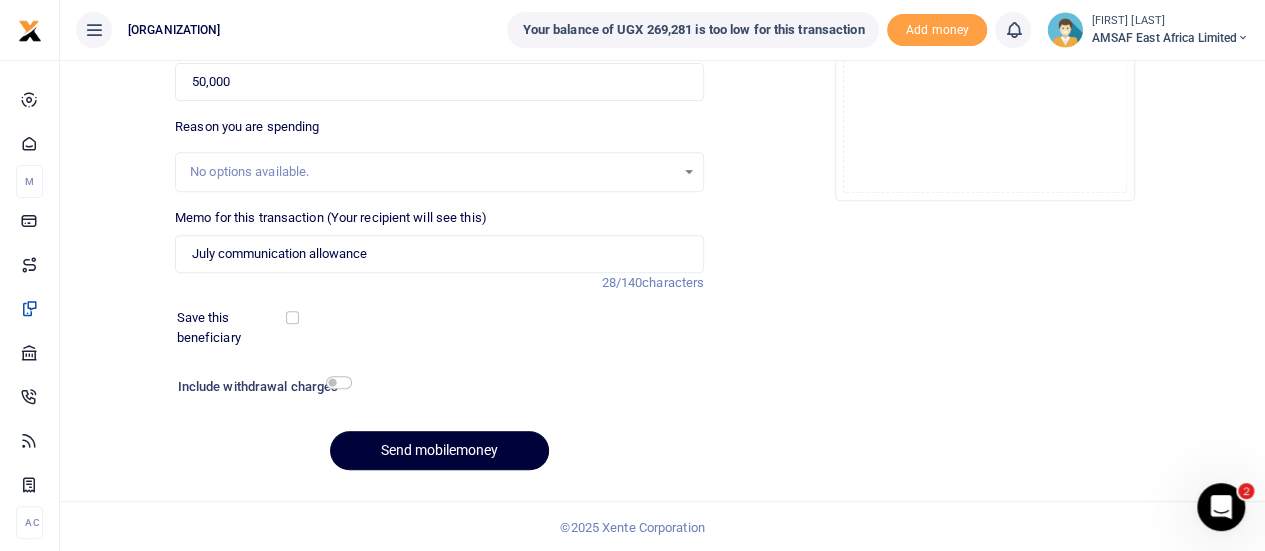 click on "Send mobilemoney" at bounding box center (439, 450) 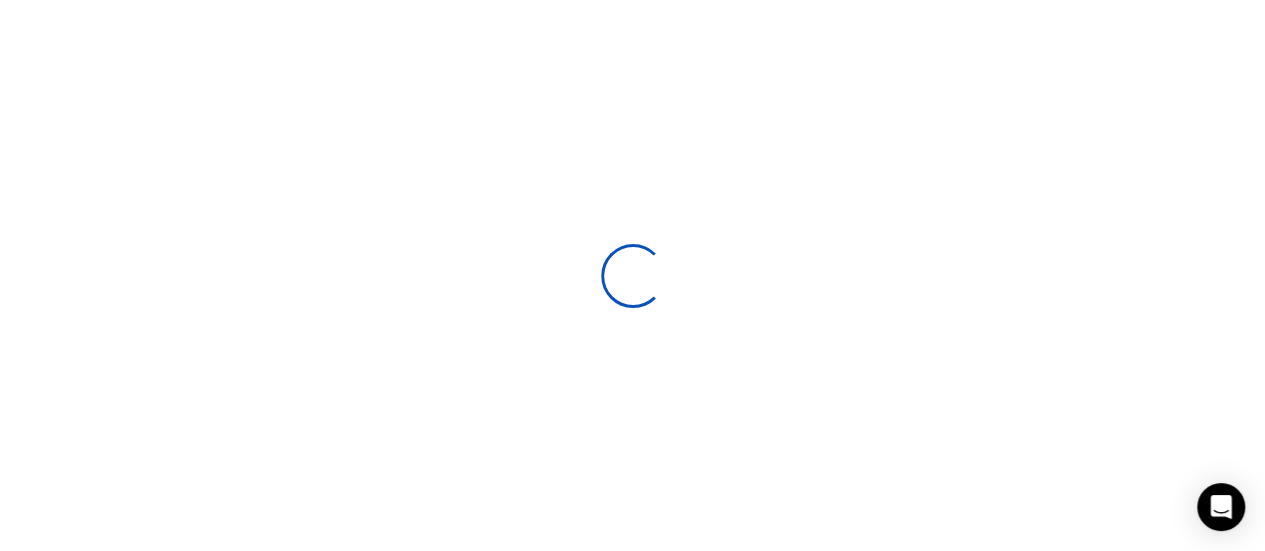 scroll, scrollTop: 332, scrollLeft: 0, axis: vertical 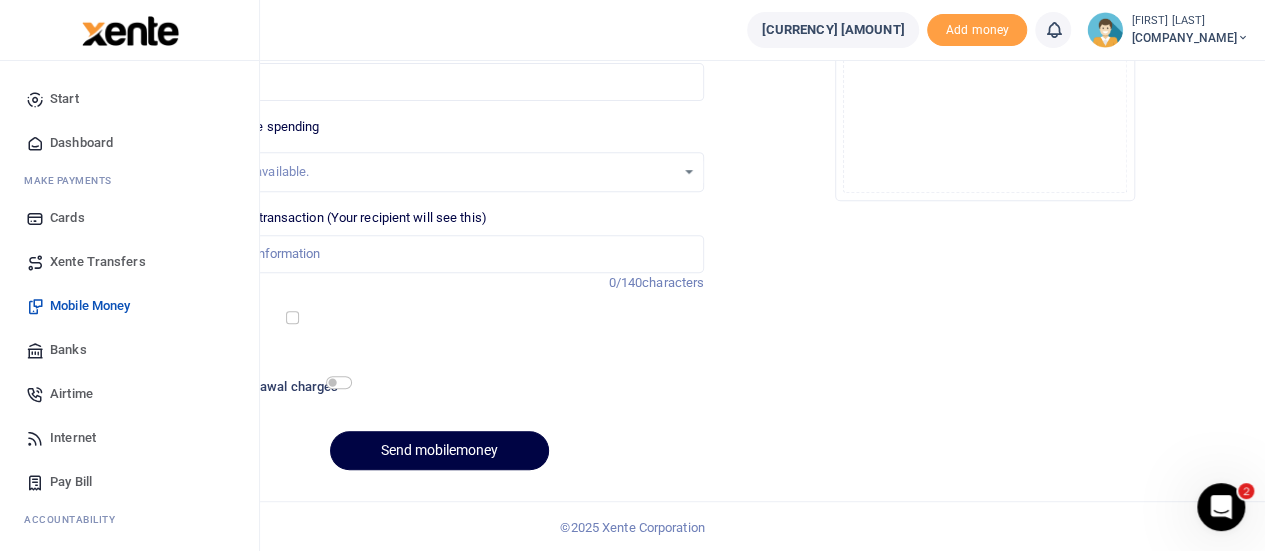 click on "Start" at bounding box center [64, 99] 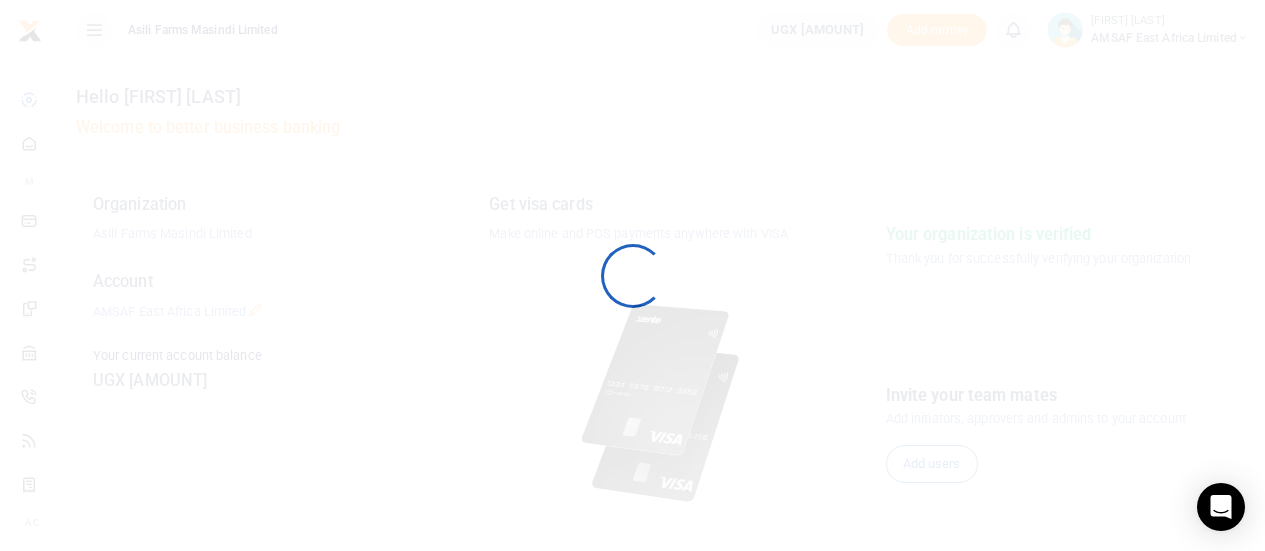 scroll, scrollTop: 0, scrollLeft: 0, axis: both 